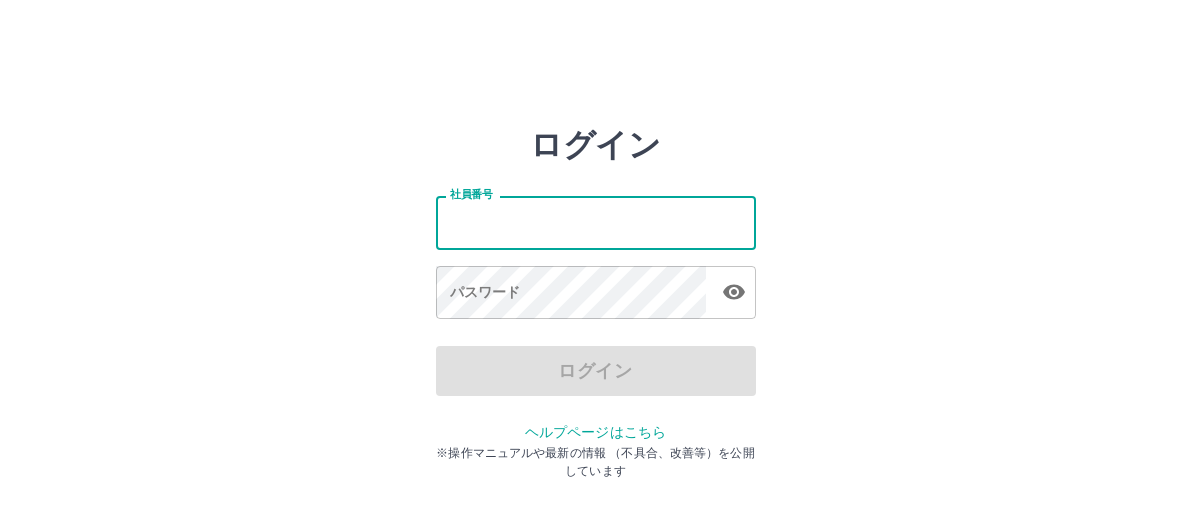 scroll, scrollTop: 0, scrollLeft: 0, axis: both 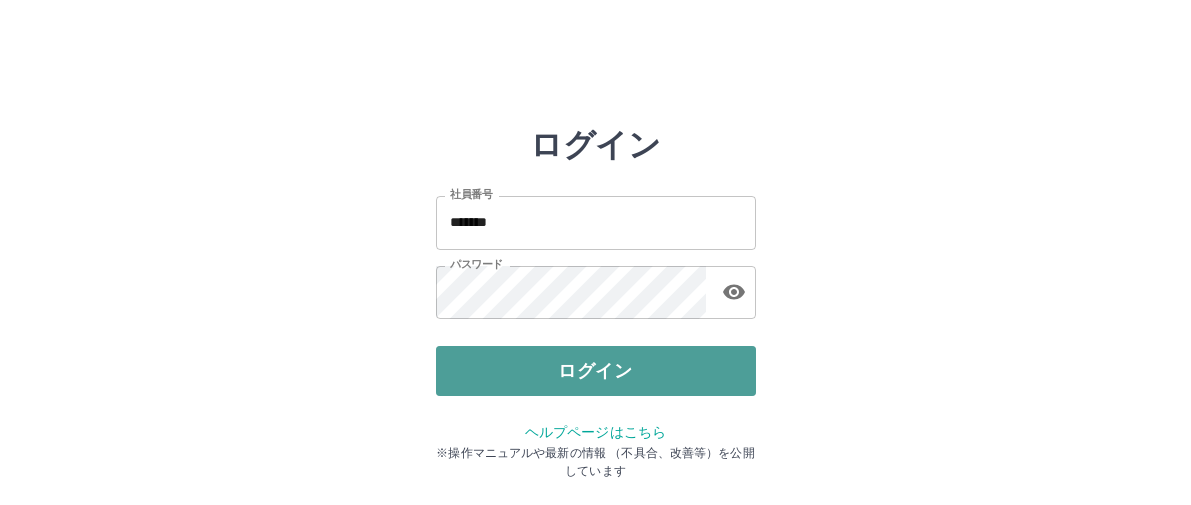 click on "ログイン" at bounding box center [596, 371] 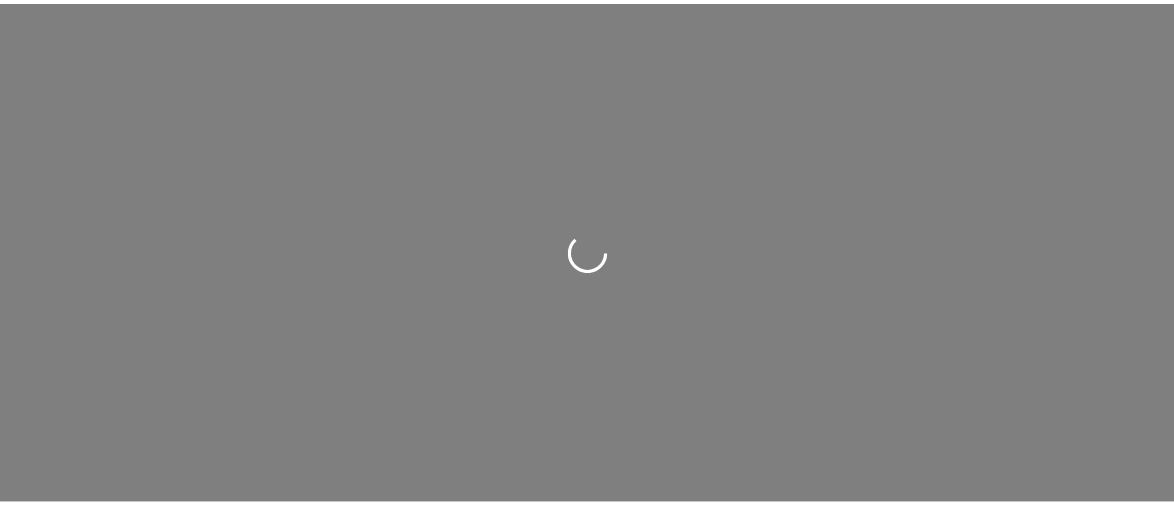 scroll, scrollTop: 0, scrollLeft: 0, axis: both 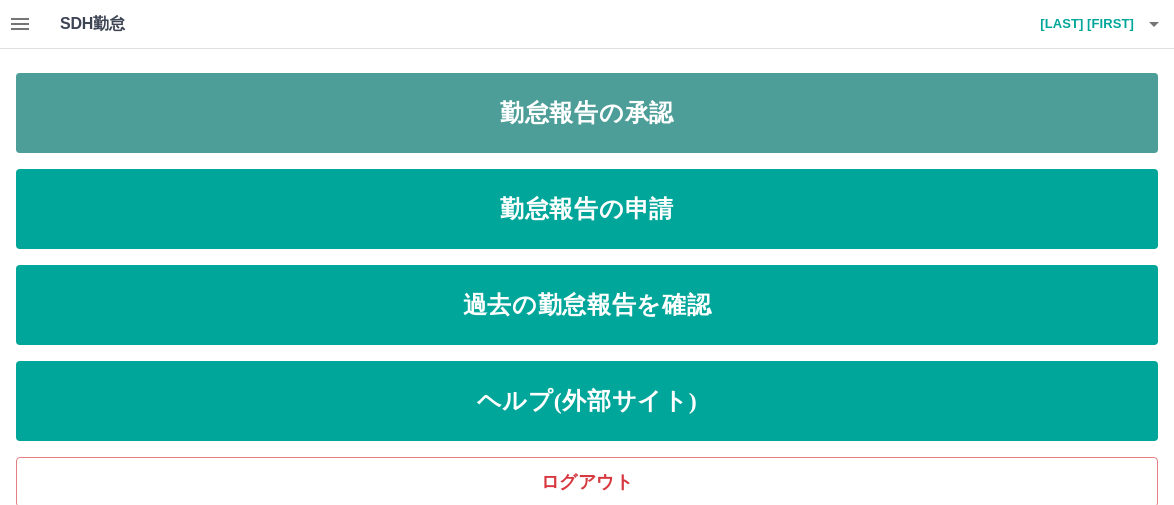 click on "勤怠報告の承認" at bounding box center [587, 113] 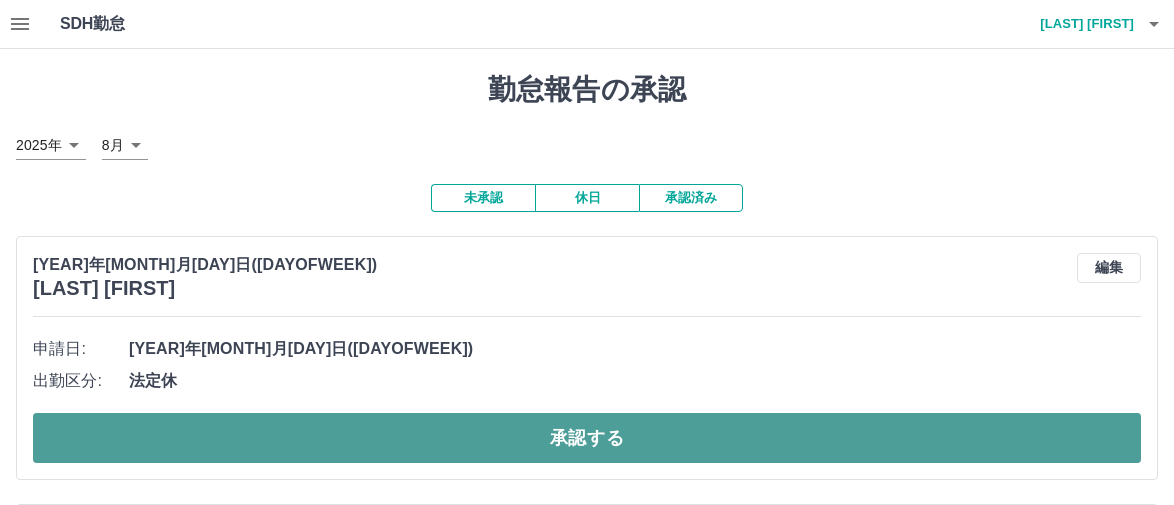 click on "承認する" at bounding box center [587, 438] 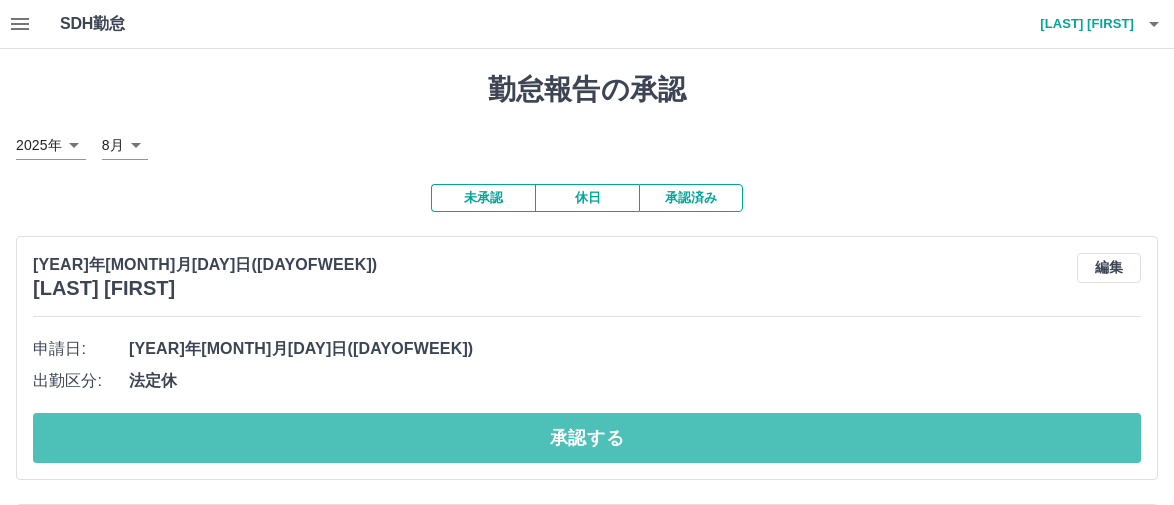 click on "承認する" at bounding box center [587, 438] 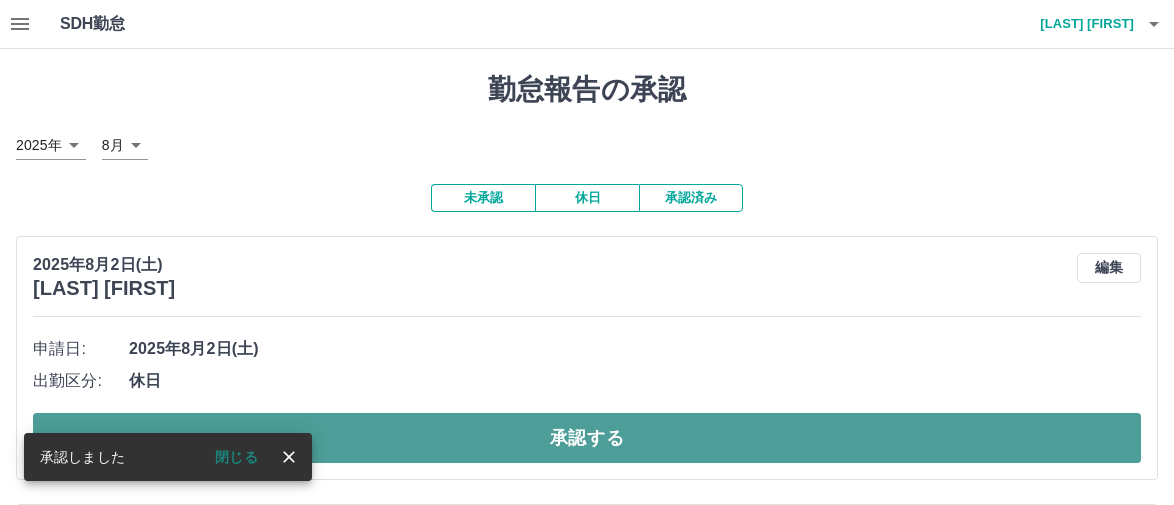 click on "承認する" at bounding box center (587, 438) 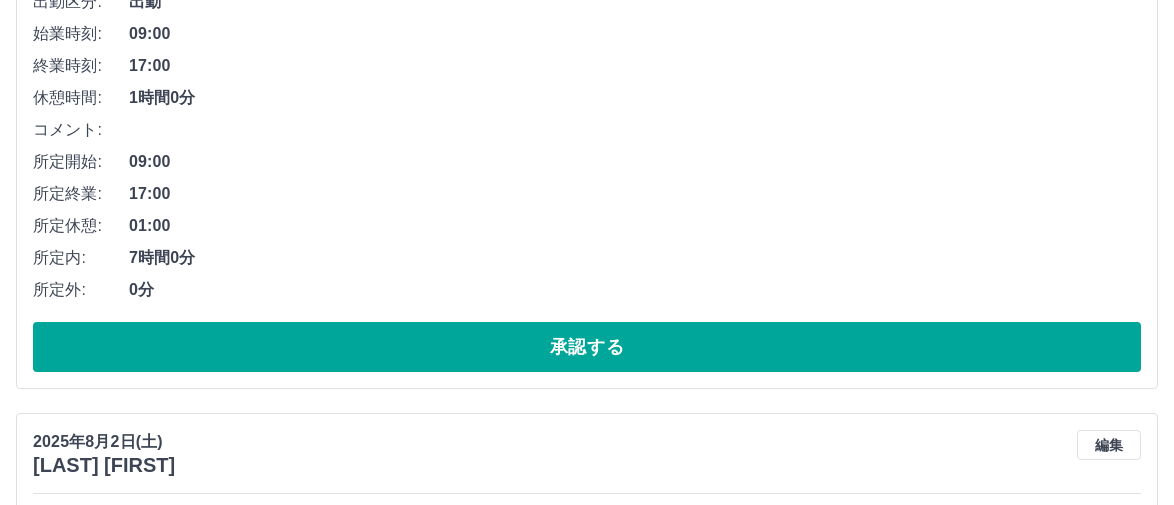 scroll, scrollTop: 400, scrollLeft: 0, axis: vertical 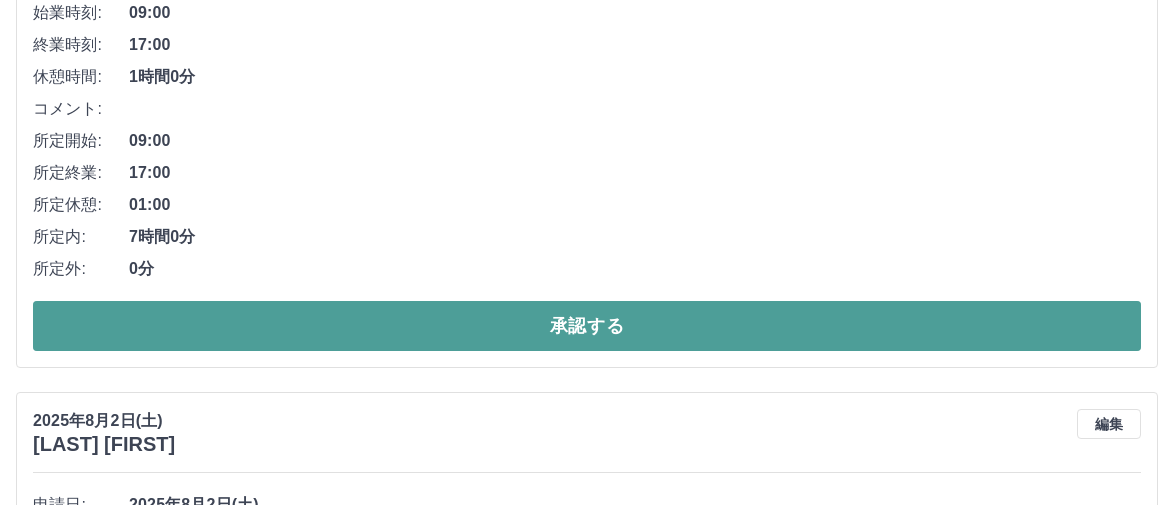 click on "承認する" at bounding box center [587, 326] 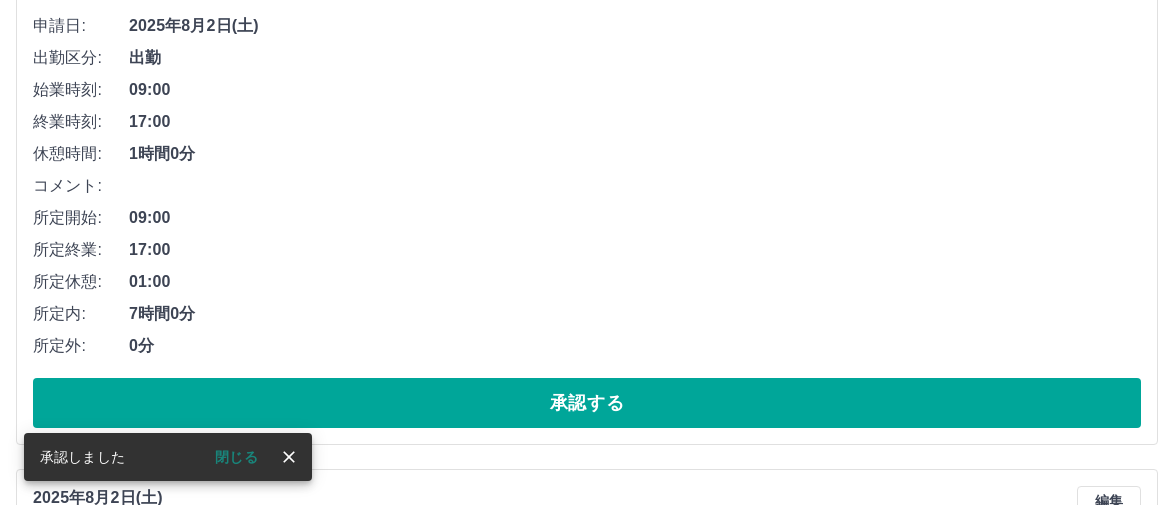 scroll, scrollTop: 400, scrollLeft: 0, axis: vertical 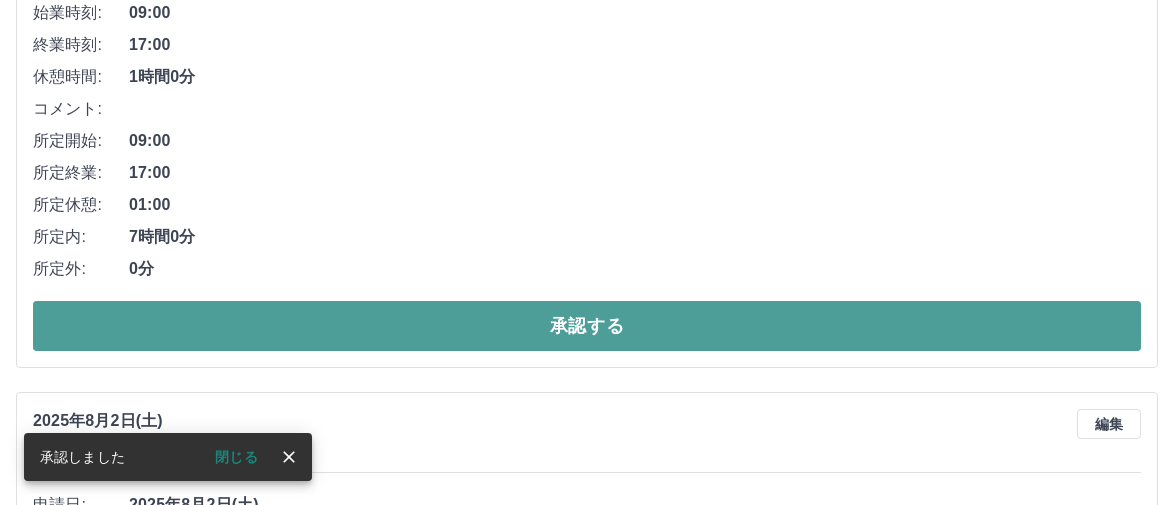 click on "承認する" at bounding box center [587, 326] 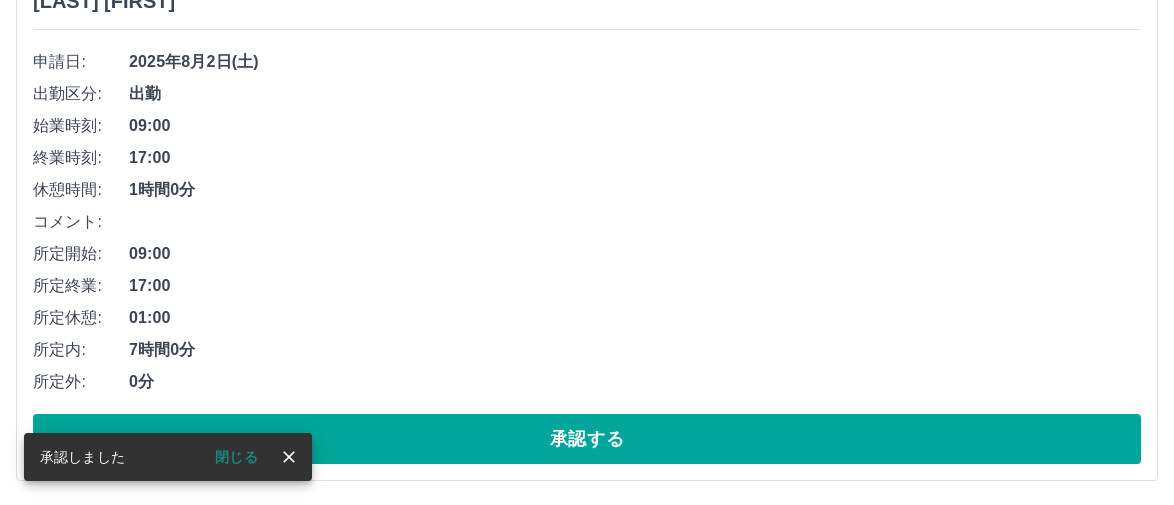 scroll, scrollTop: 300, scrollLeft: 0, axis: vertical 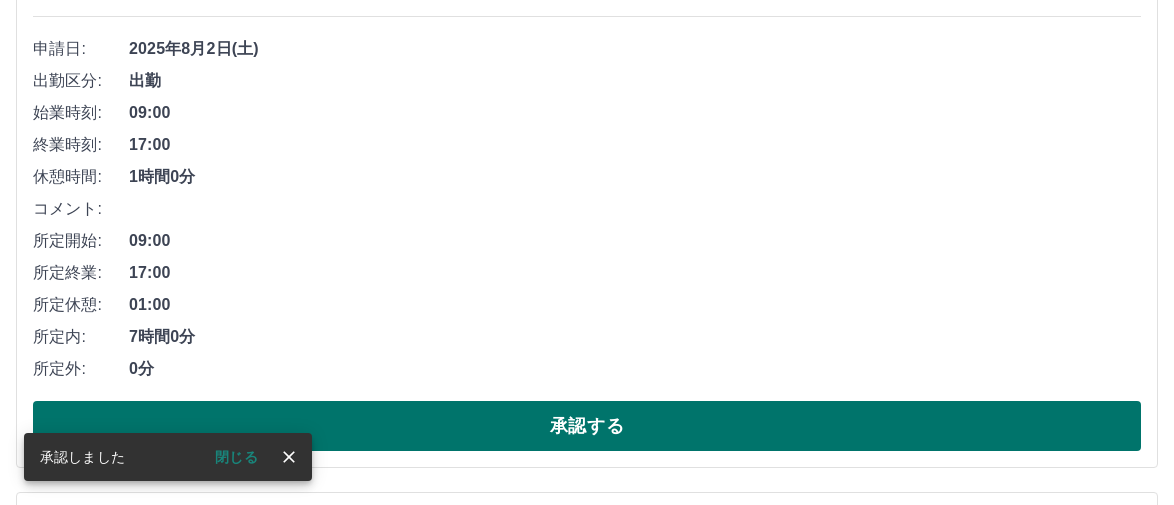 click on "承認する" at bounding box center (587, 426) 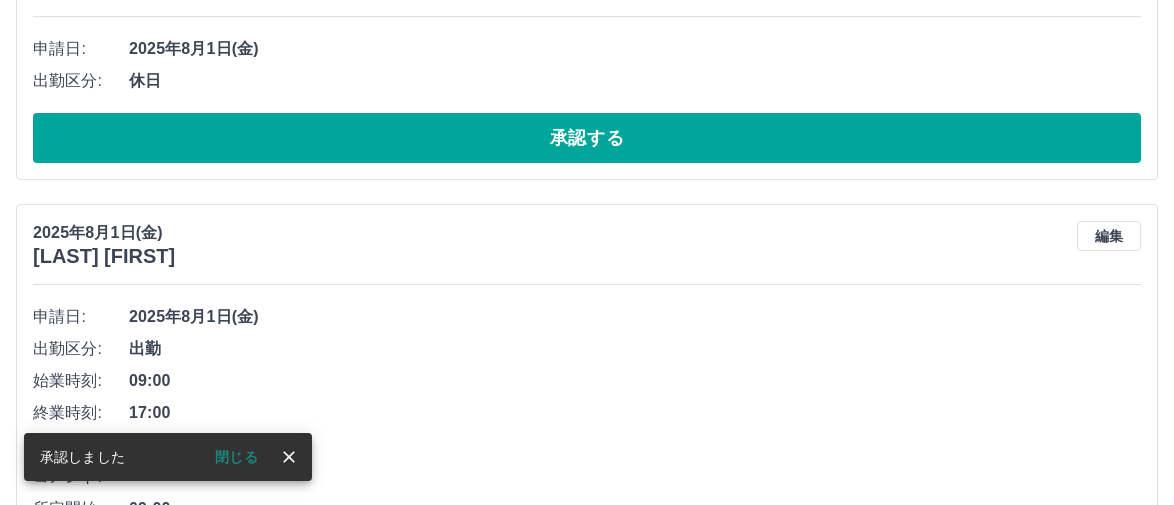 scroll, scrollTop: 0, scrollLeft: 0, axis: both 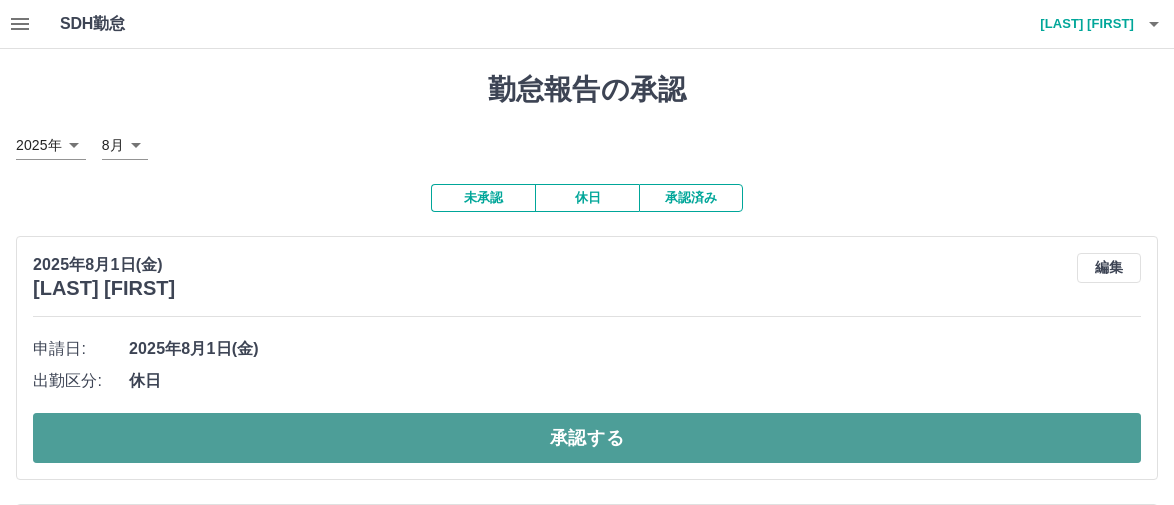 click on "承認する" at bounding box center (587, 438) 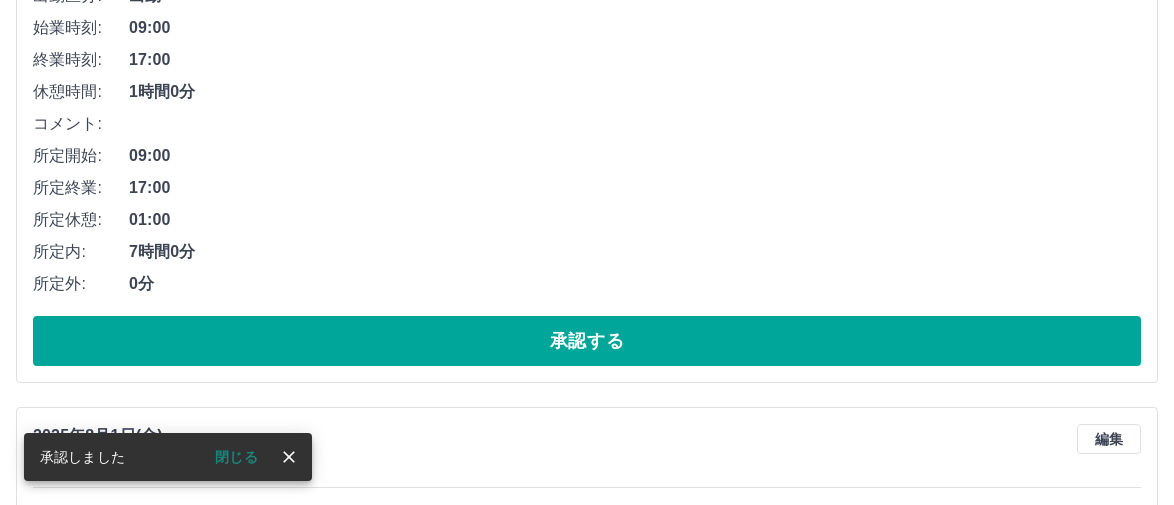 scroll, scrollTop: 400, scrollLeft: 0, axis: vertical 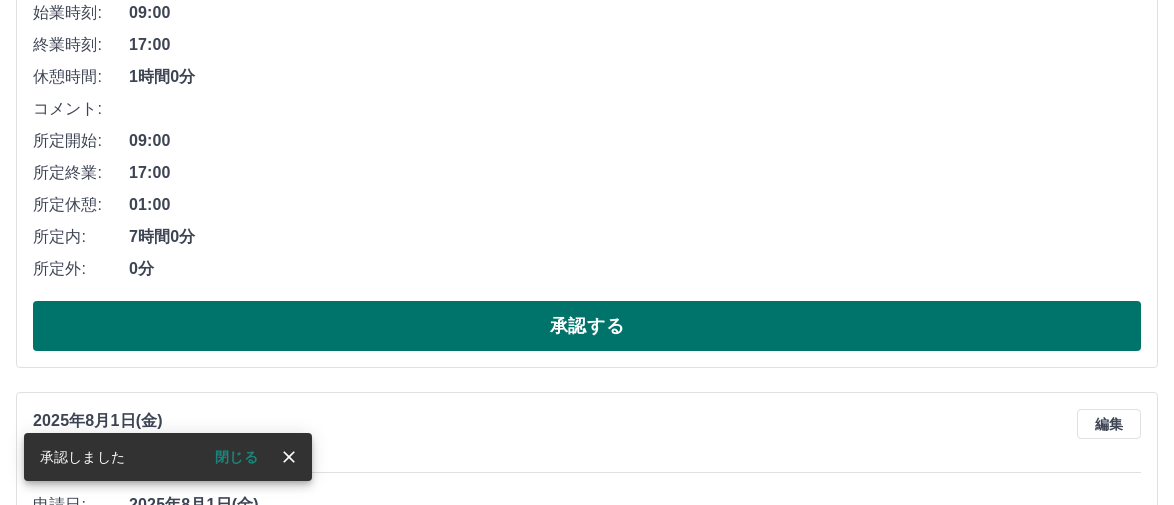 click on "承認する" at bounding box center [587, 326] 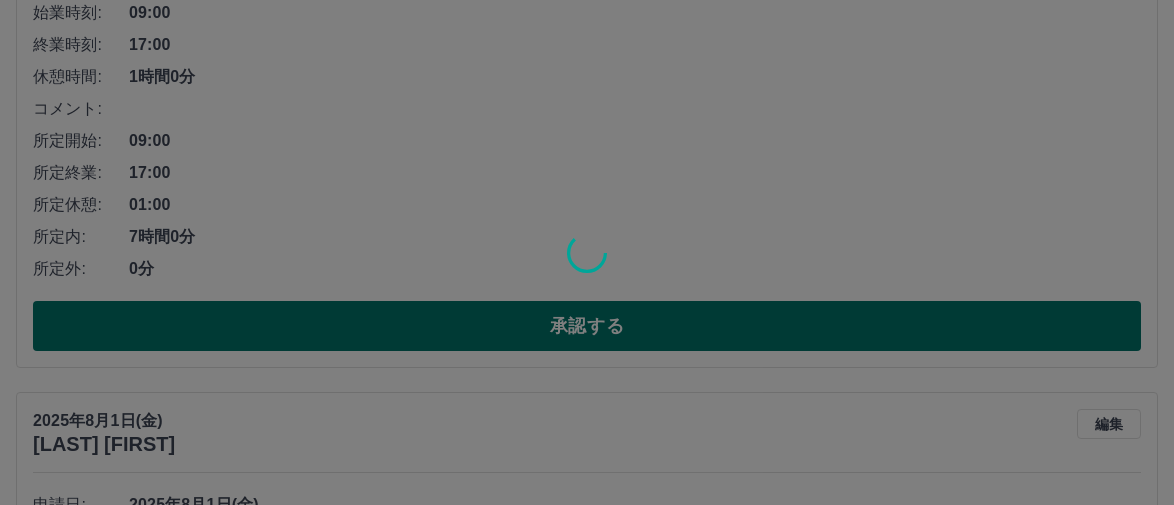 scroll, scrollTop: 0, scrollLeft: 0, axis: both 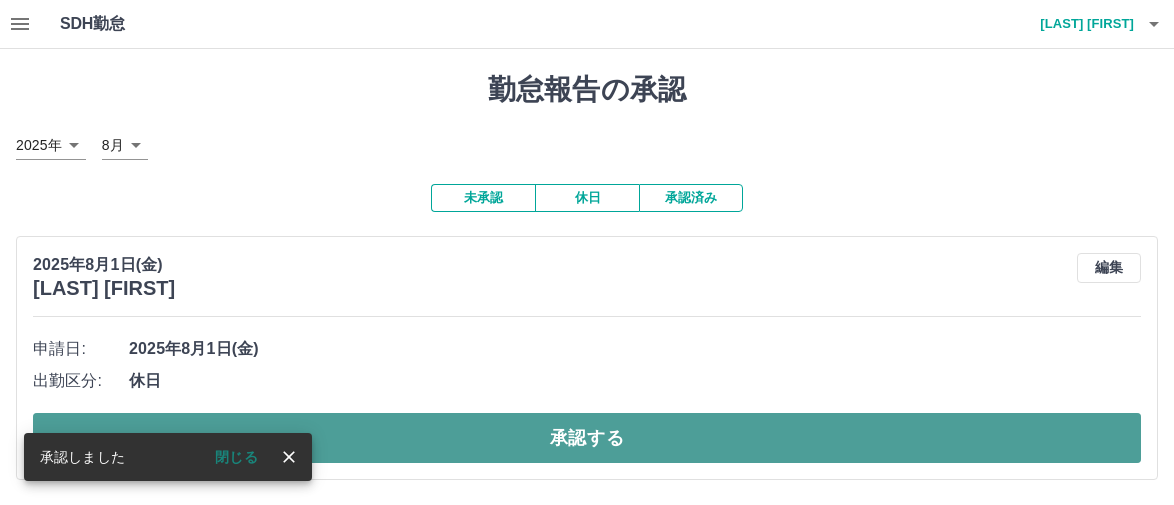 click on "承認する" at bounding box center (587, 438) 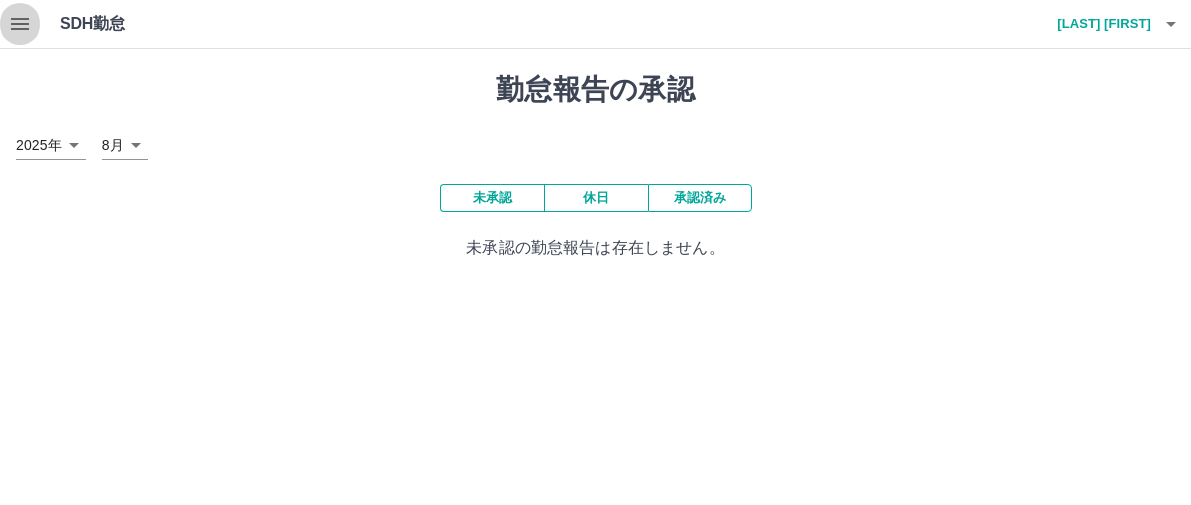 click 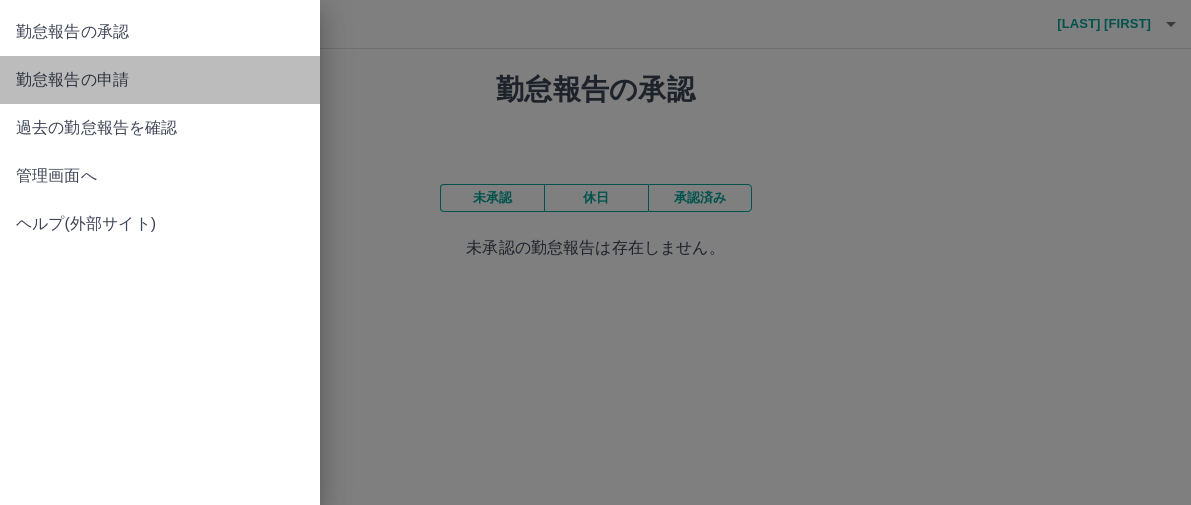 click on "勤怠報告の申請" at bounding box center (160, 80) 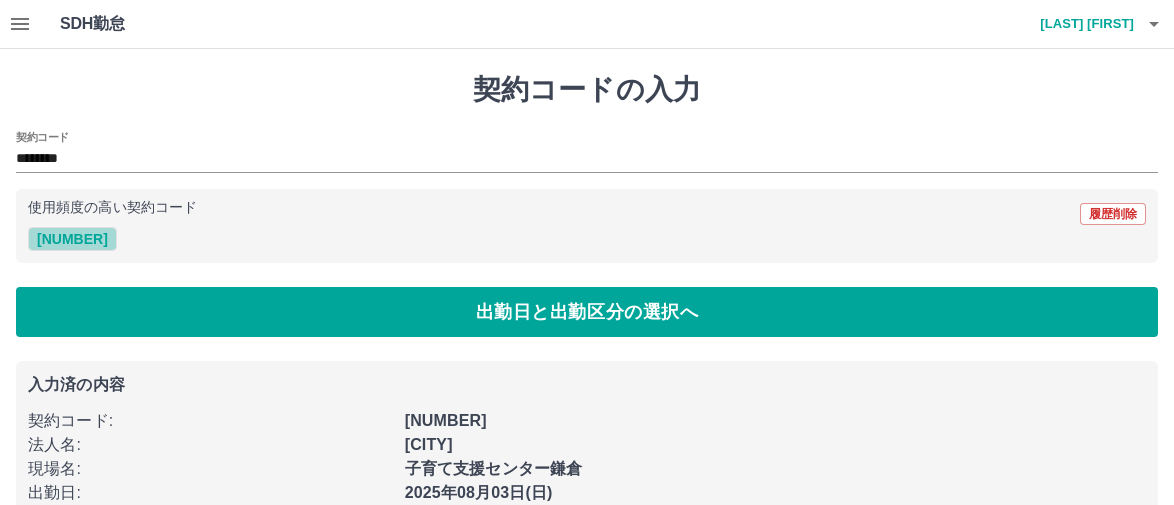 click on "[NUMBER]" at bounding box center [72, 239] 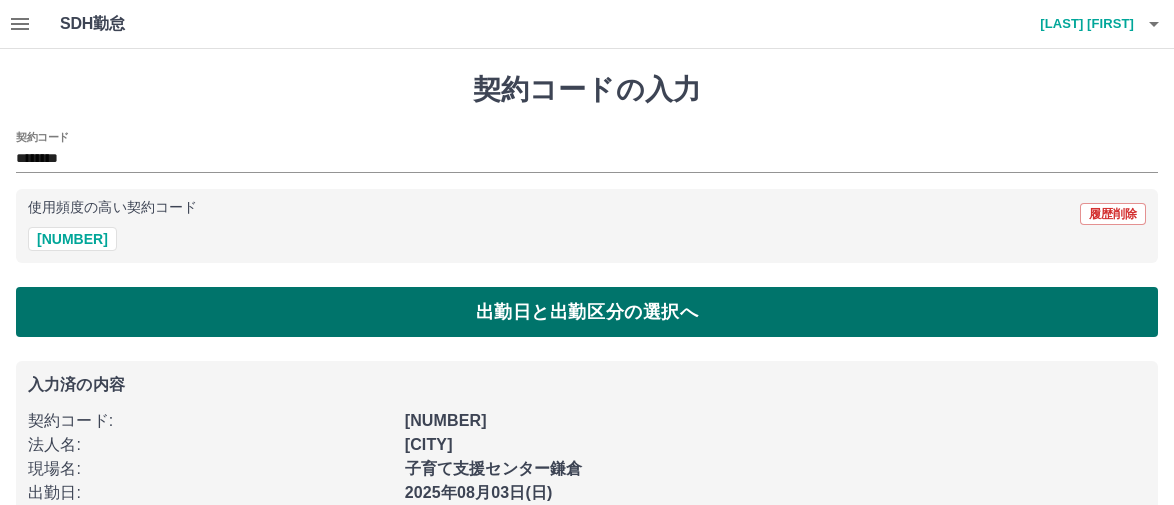 click on "出勤日と出勤区分の選択へ" at bounding box center [587, 312] 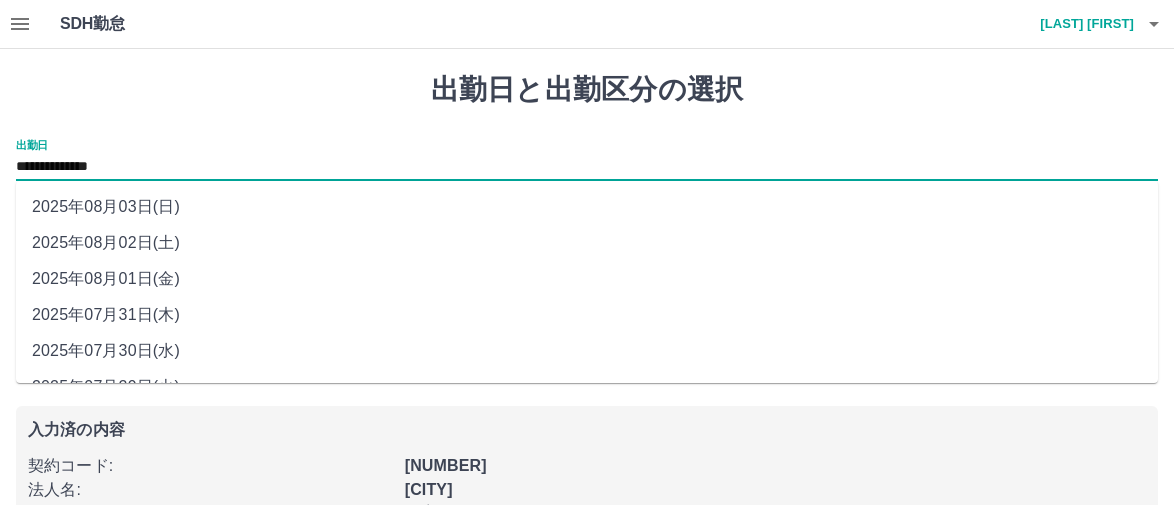 click on "**********" at bounding box center [587, 167] 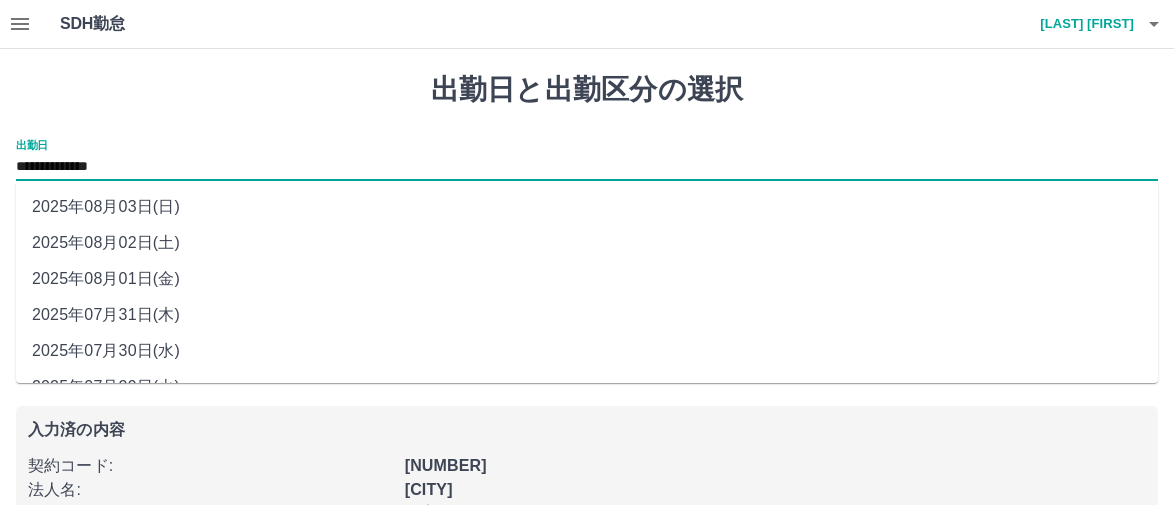 click on "2025年08月01日(金)" at bounding box center (587, 279) 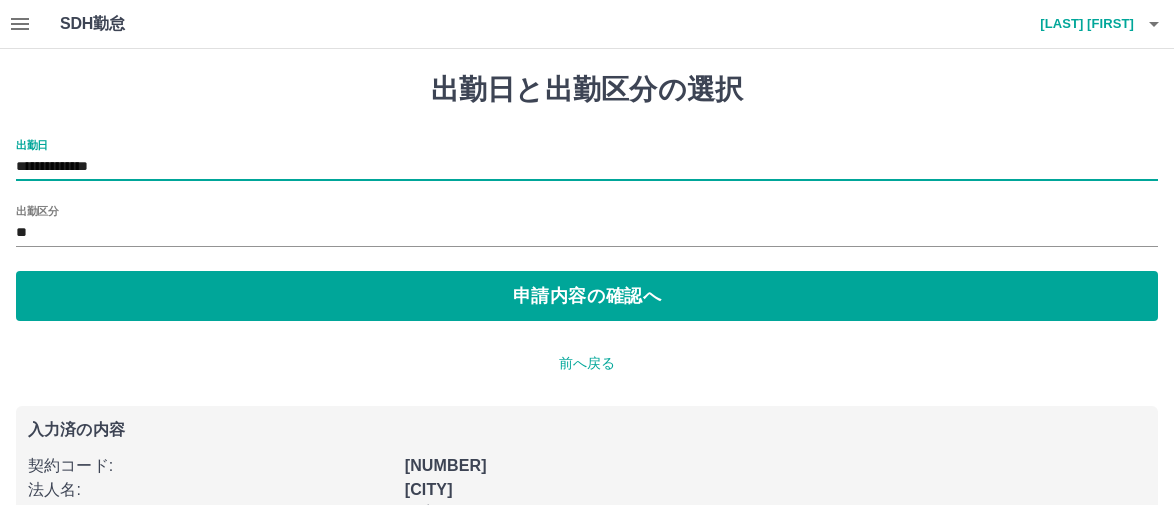 click on "出勤区分" at bounding box center [37, 210] 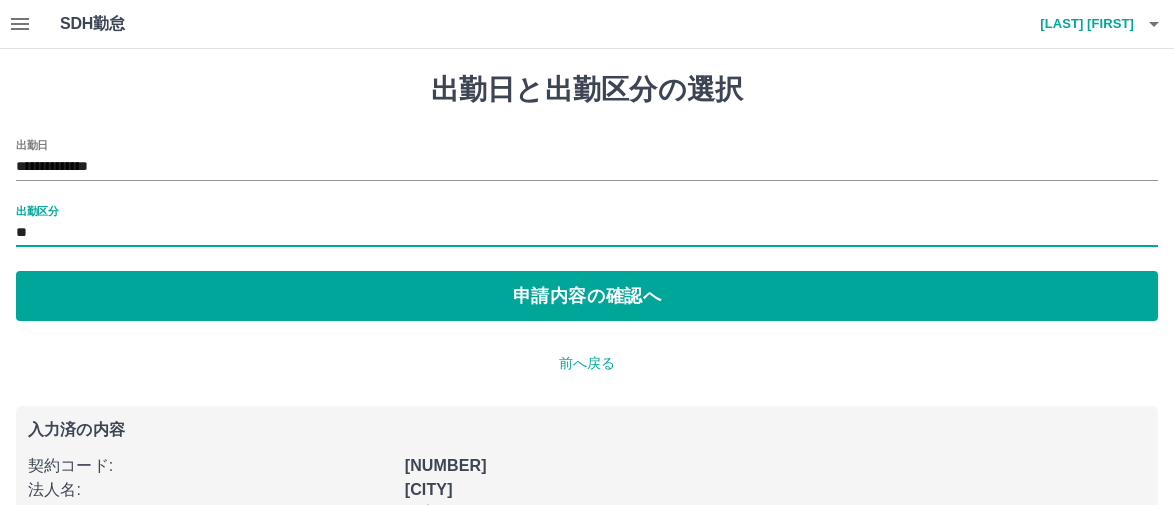 click on "出勤区分" at bounding box center (37, 210) 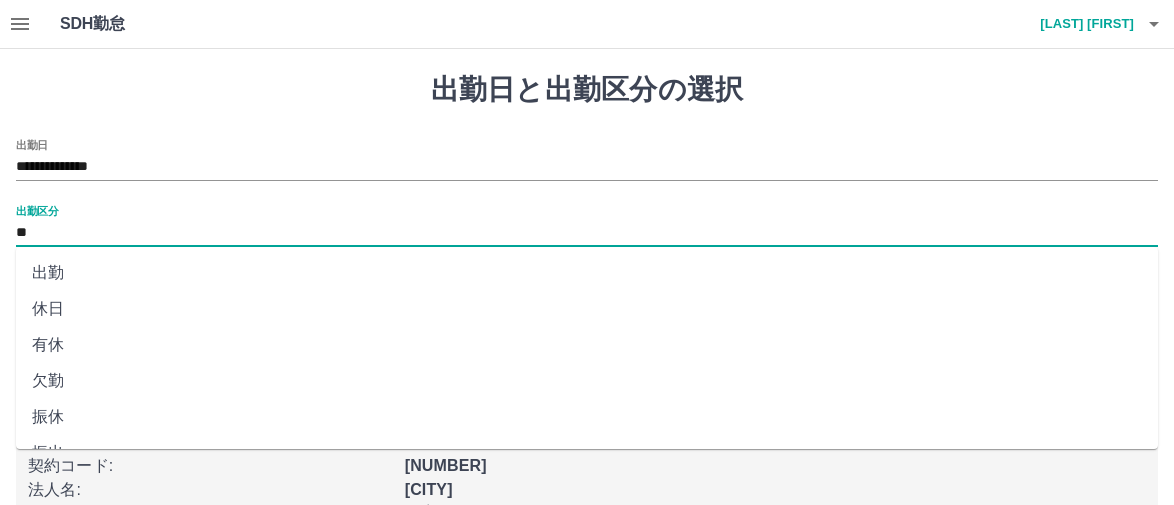 click on "**" at bounding box center (587, 233) 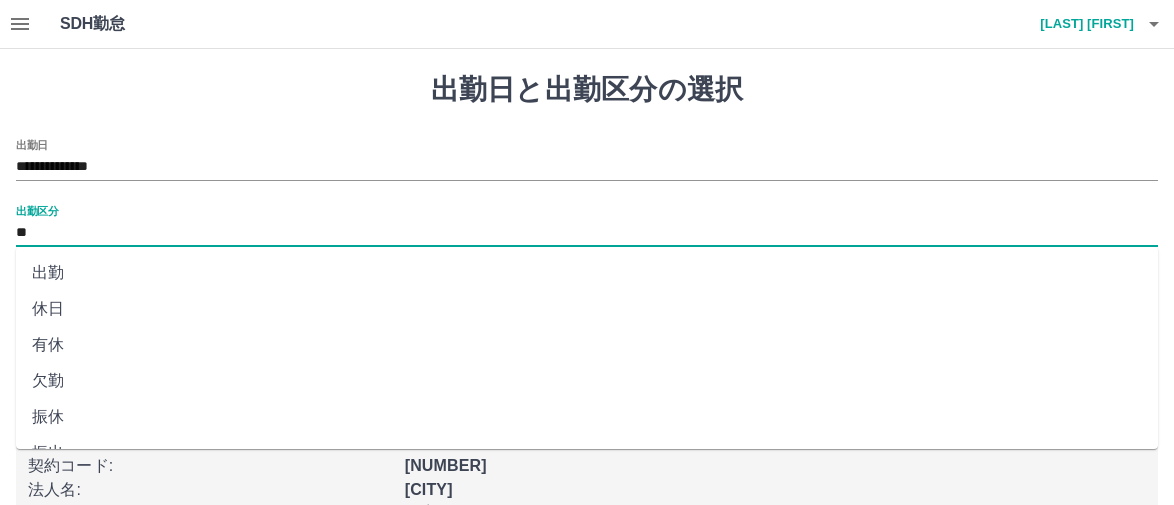 click on "出勤" at bounding box center [587, 273] 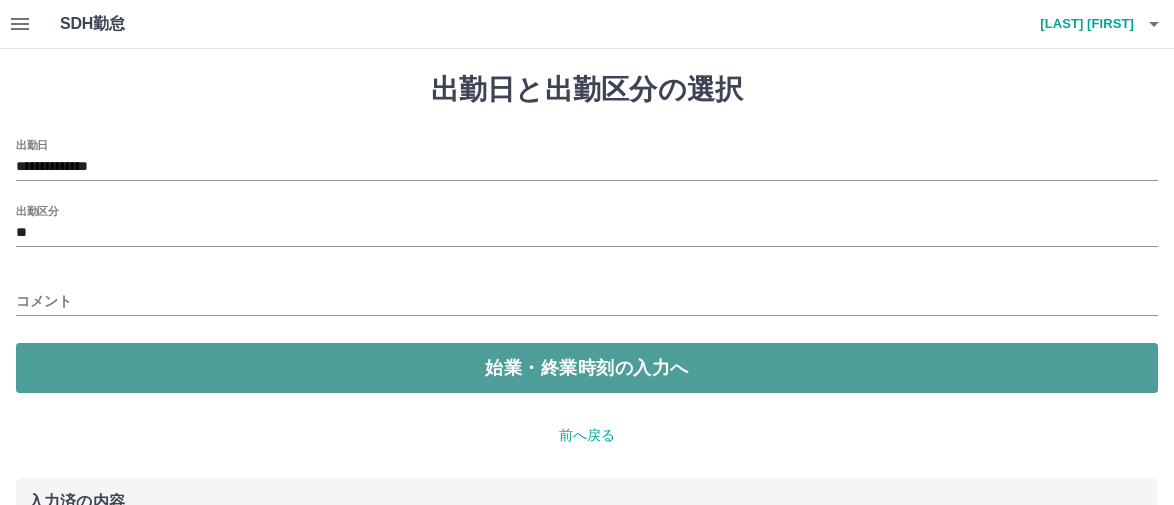 click on "始業・終業時刻の入力へ" at bounding box center (587, 368) 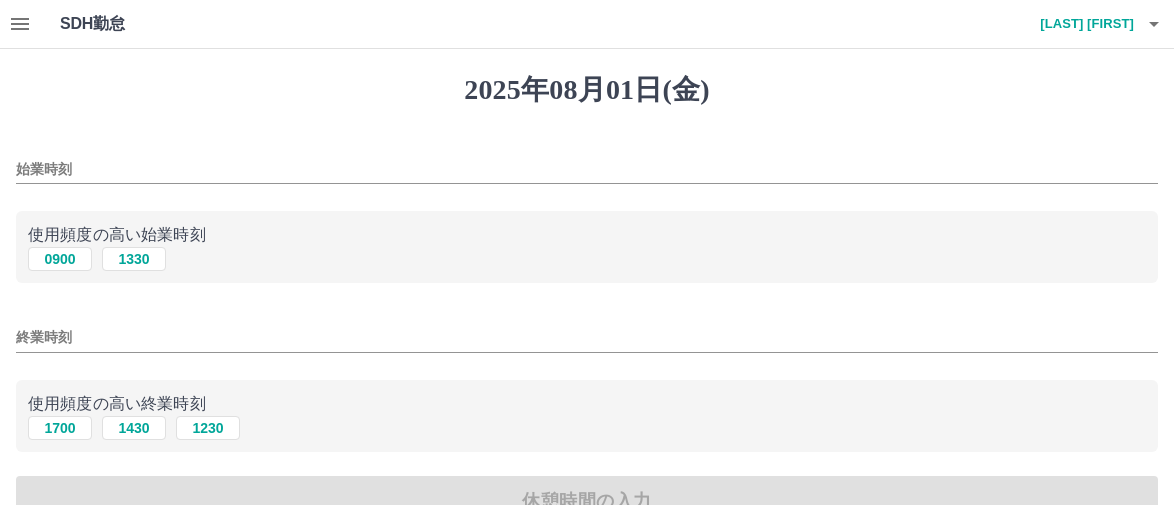 drag, startPoint x: 61, startPoint y: 259, endPoint x: 61, endPoint y: 360, distance: 101 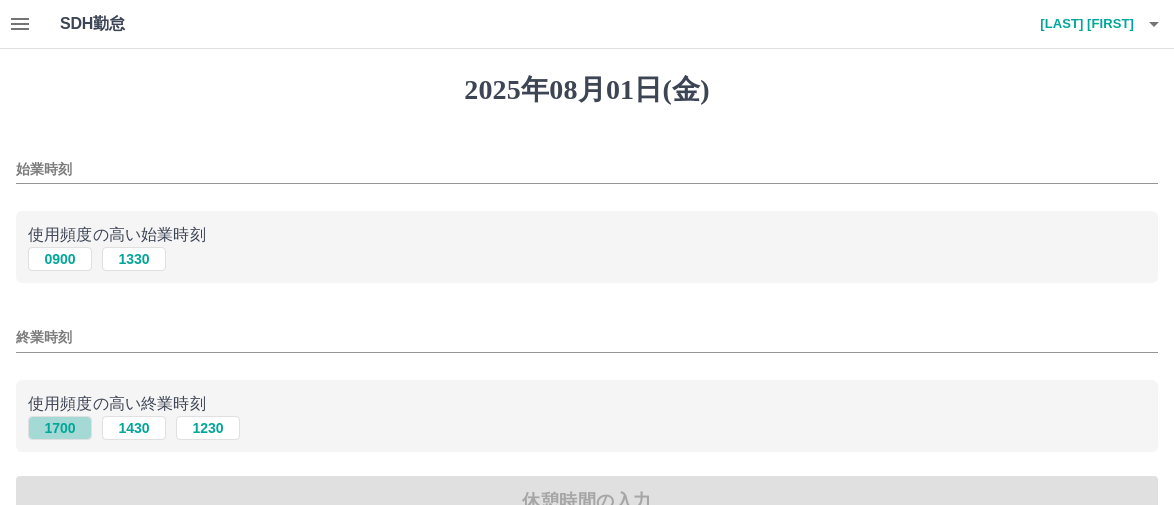 click on "1700" at bounding box center [60, 428] 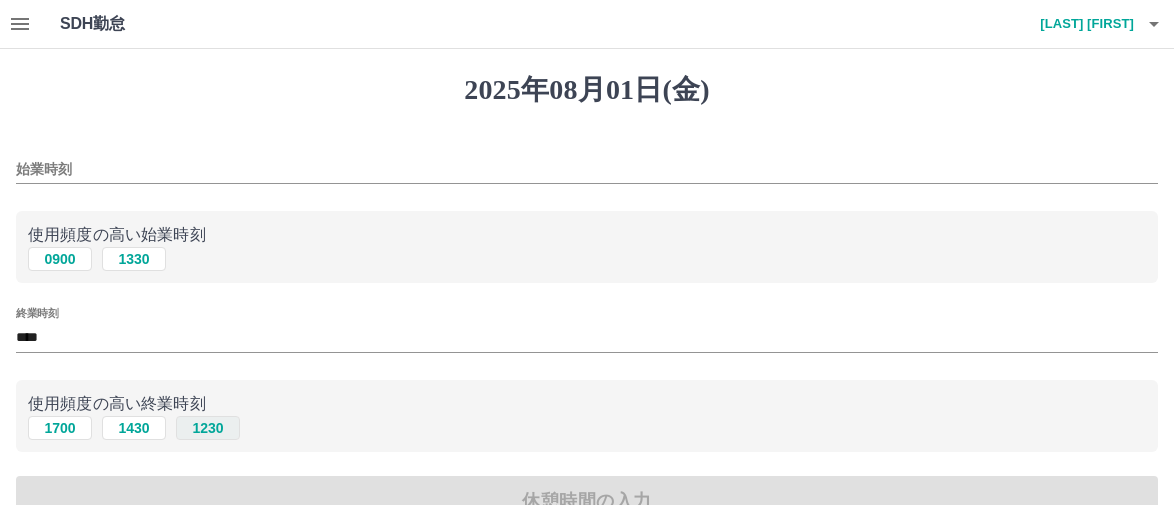 scroll, scrollTop: 200, scrollLeft: 0, axis: vertical 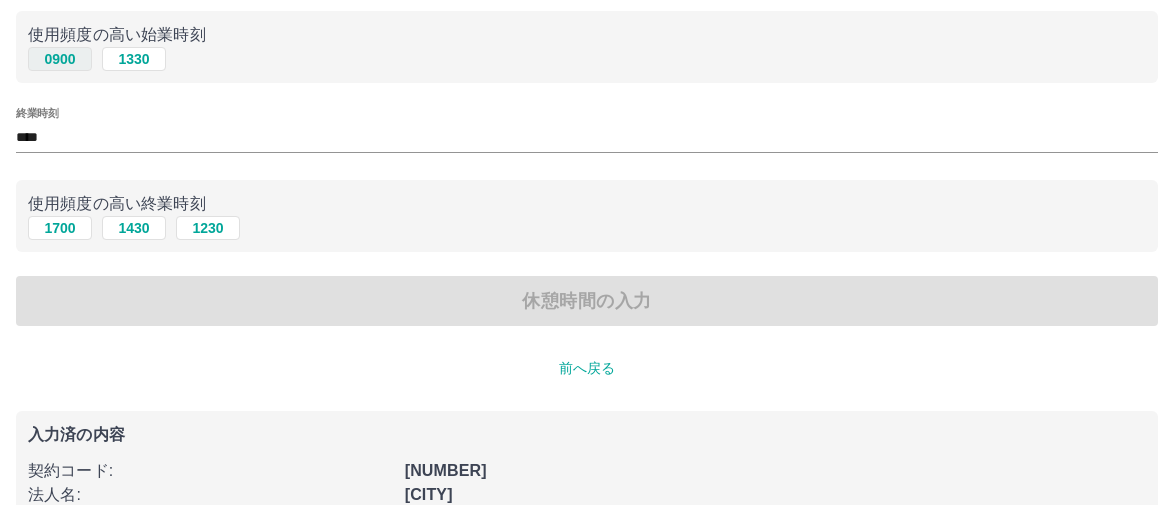 click on "0900" at bounding box center (60, 59) 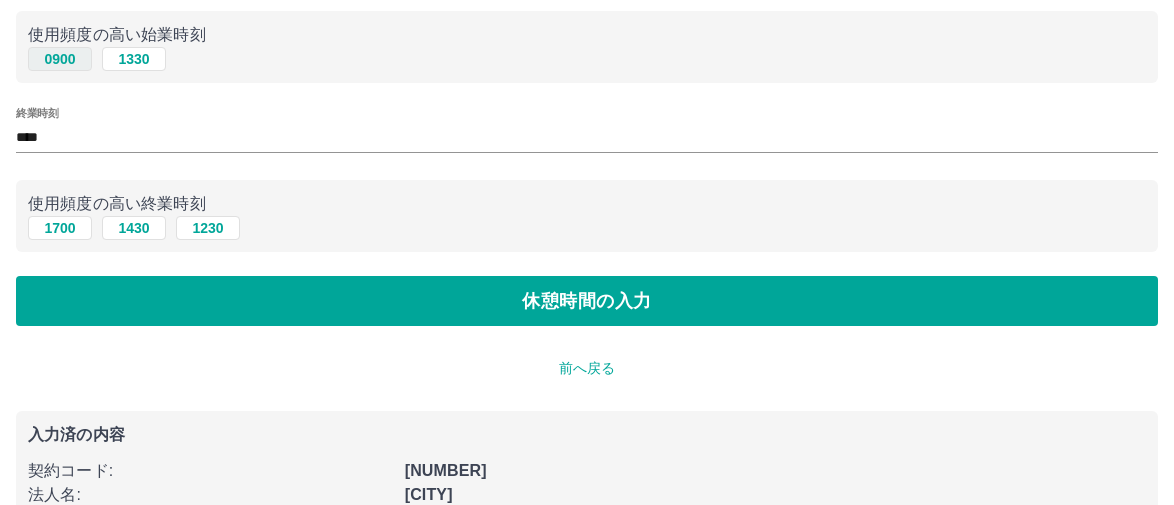 type on "****" 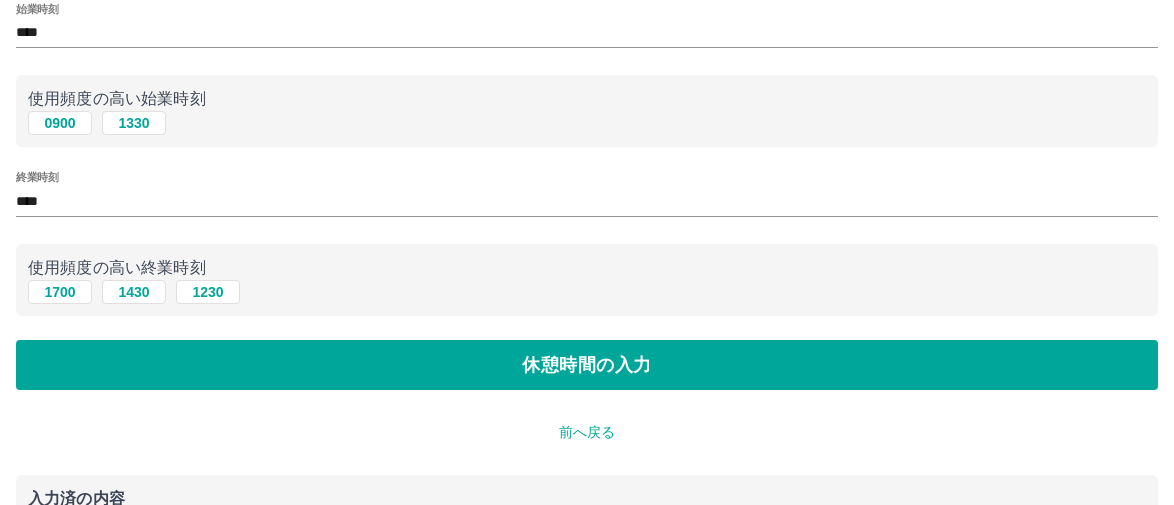 scroll, scrollTop: 100, scrollLeft: 0, axis: vertical 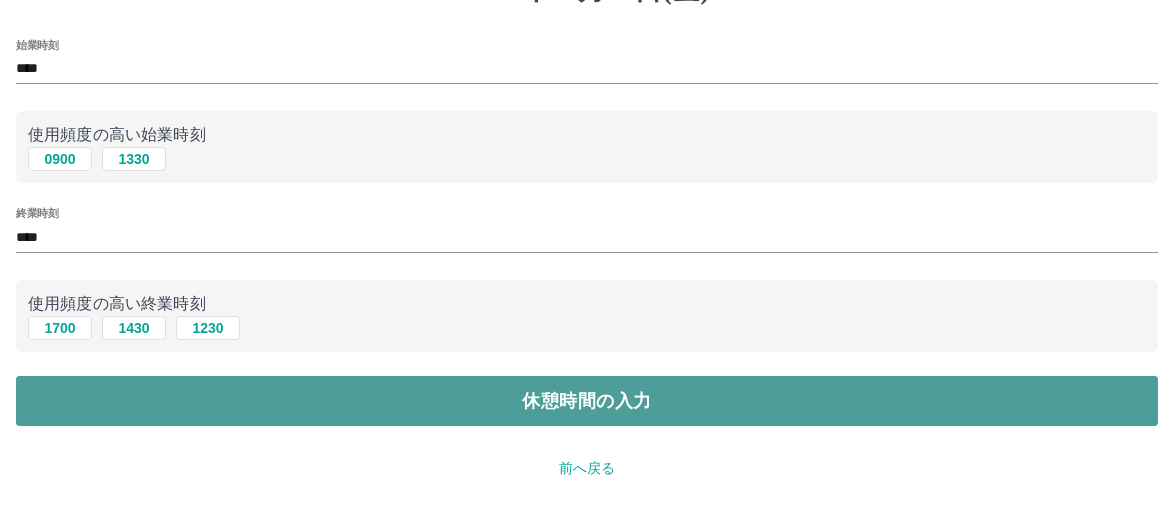 click on "休憩時間の入力" at bounding box center [587, 401] 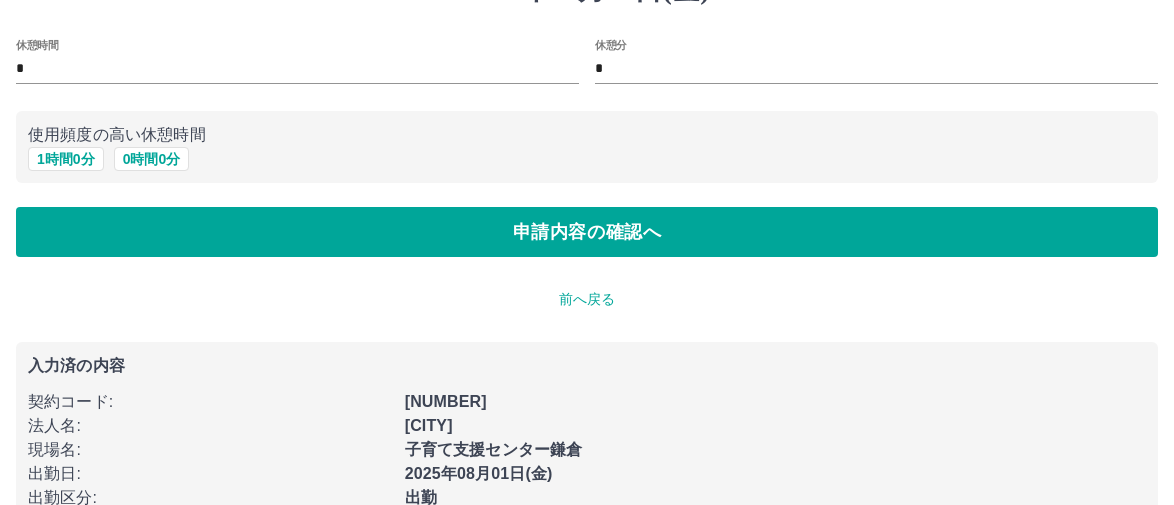 scroll, scrollTop: 0, scrollLeft: 0, axis: both 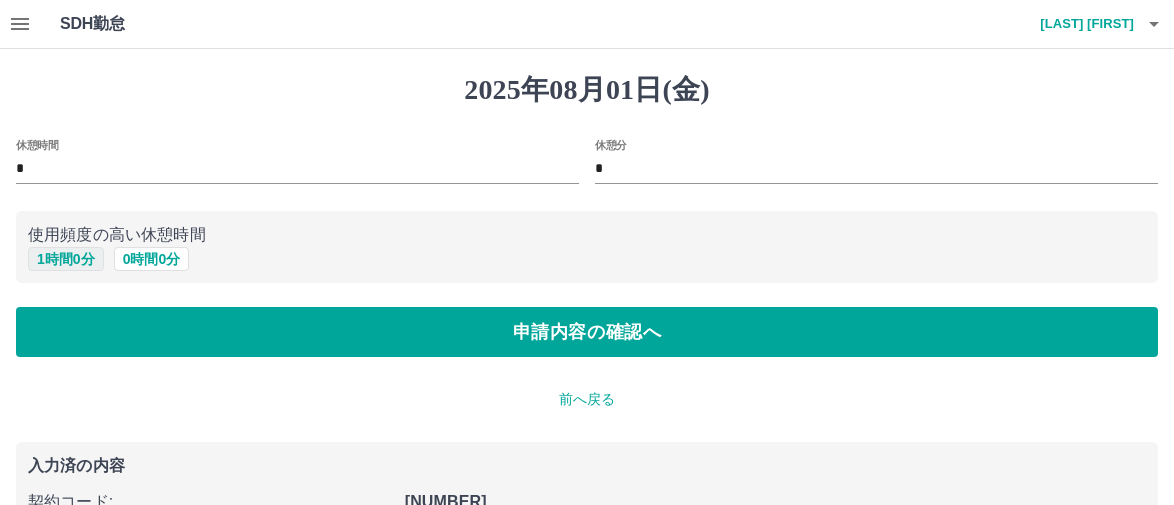 click on "1 時間 0 分" at bounding box center [66, 259] 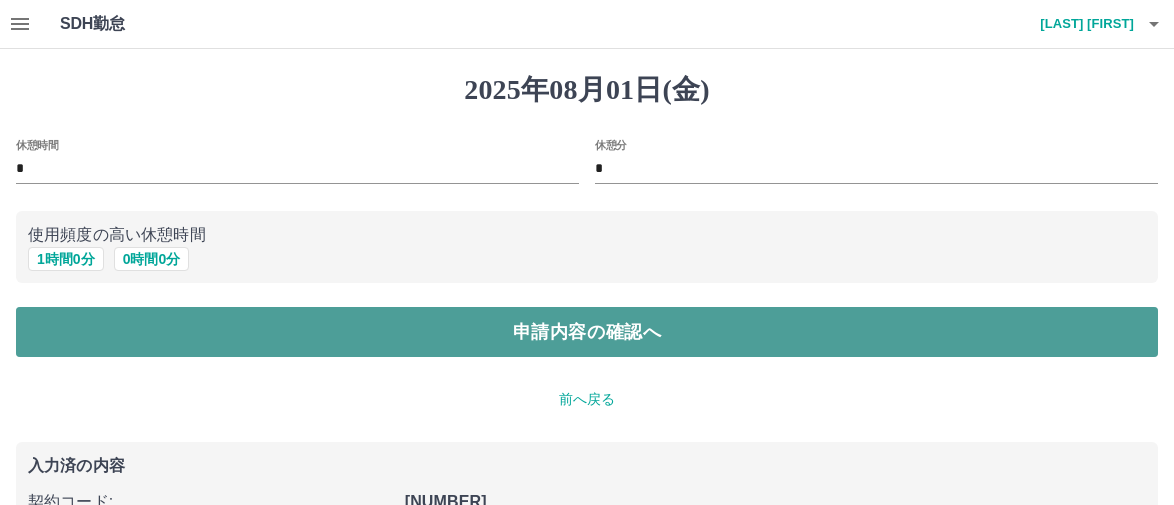 click on "申請内容の確認へ" at bounding box center (587, 332) 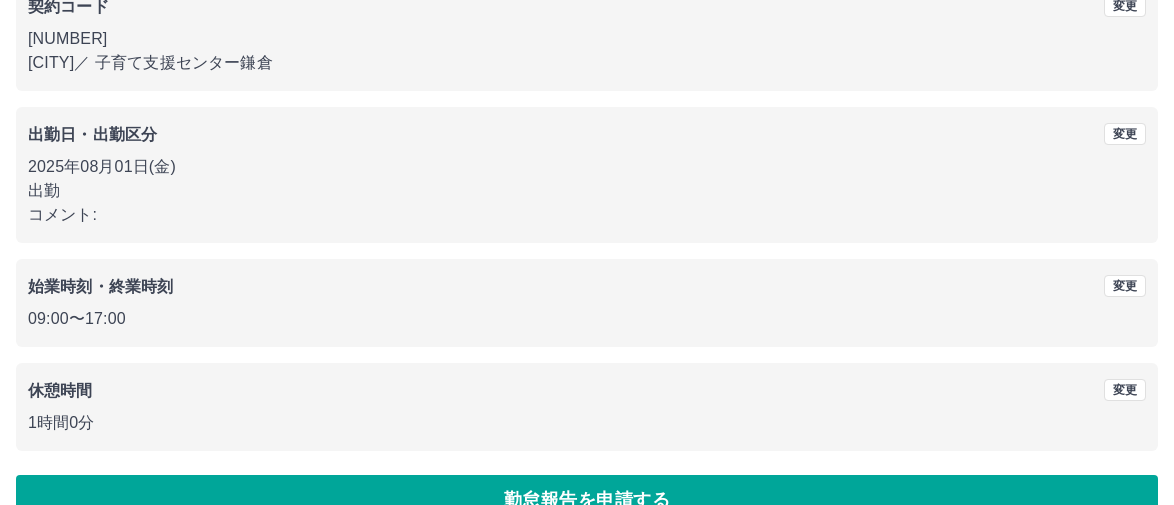 scroll, scrollTop: 244, scrollLeft: 0, axis: vertical 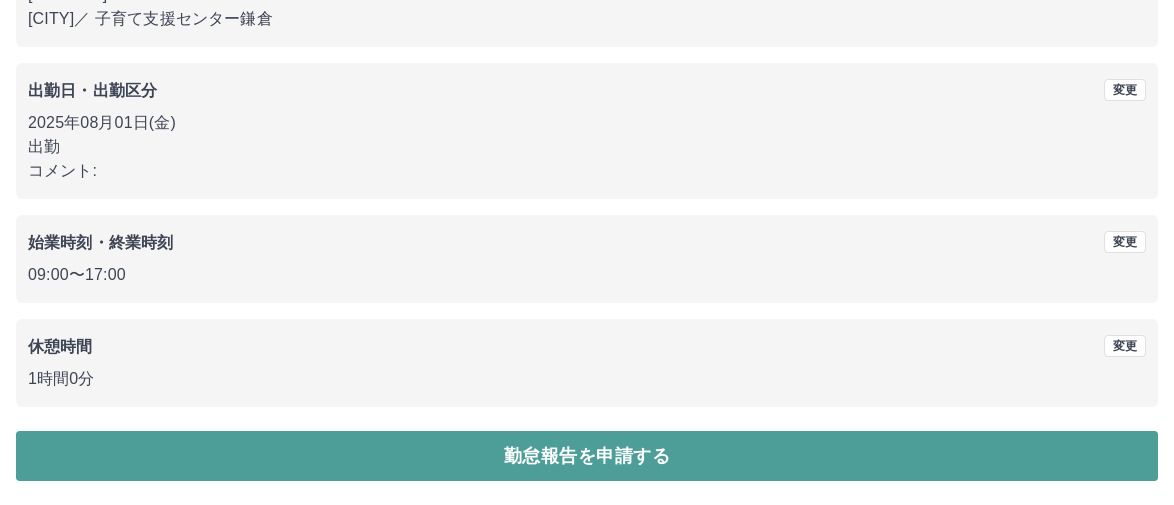click on "勤怠報告を申請する" at bounding box center [587, 456] 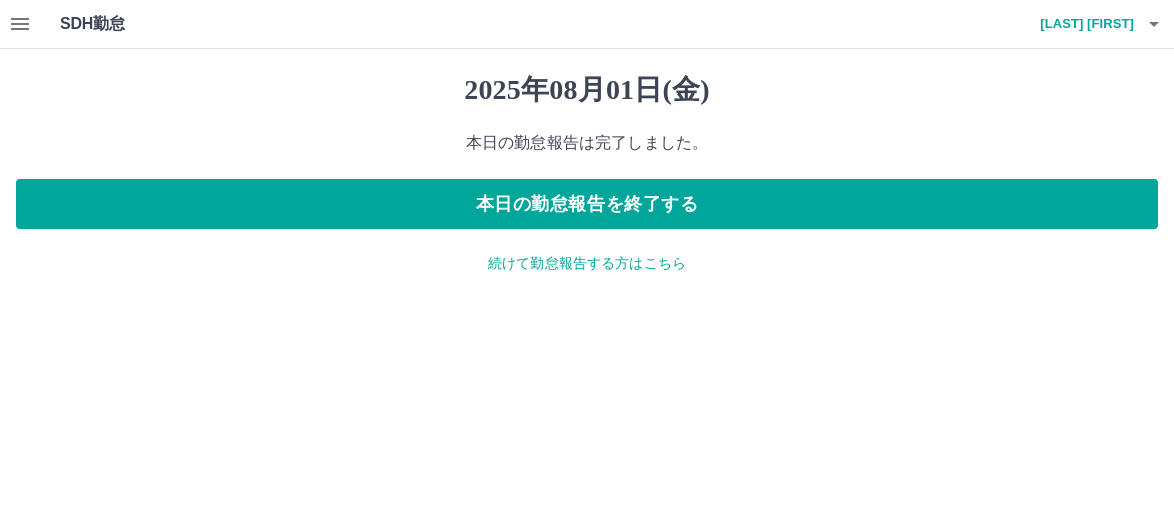 scroll, scrollTop: 0, scrollLeft: 0, axis: both 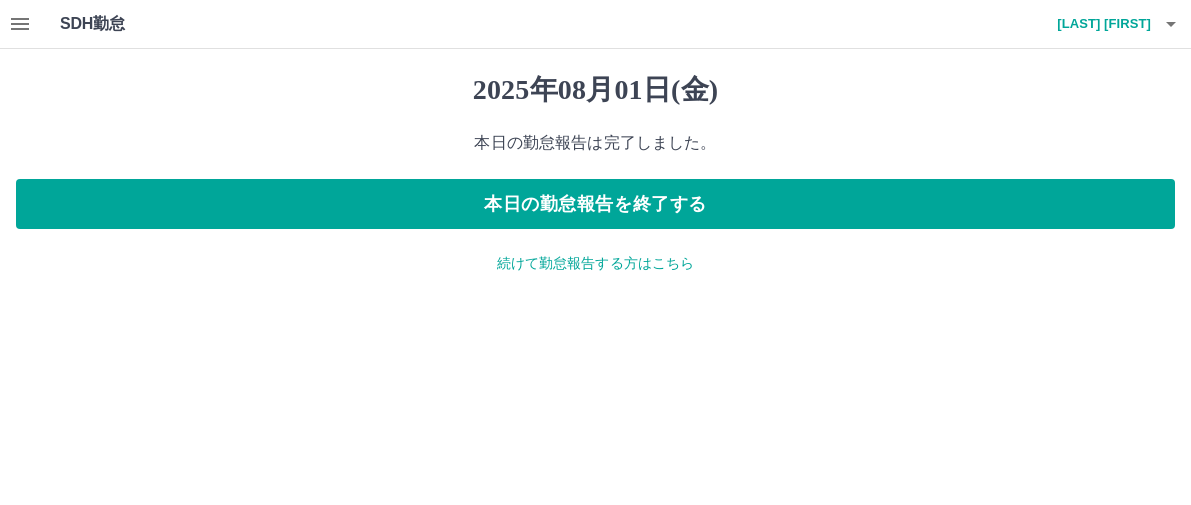 click 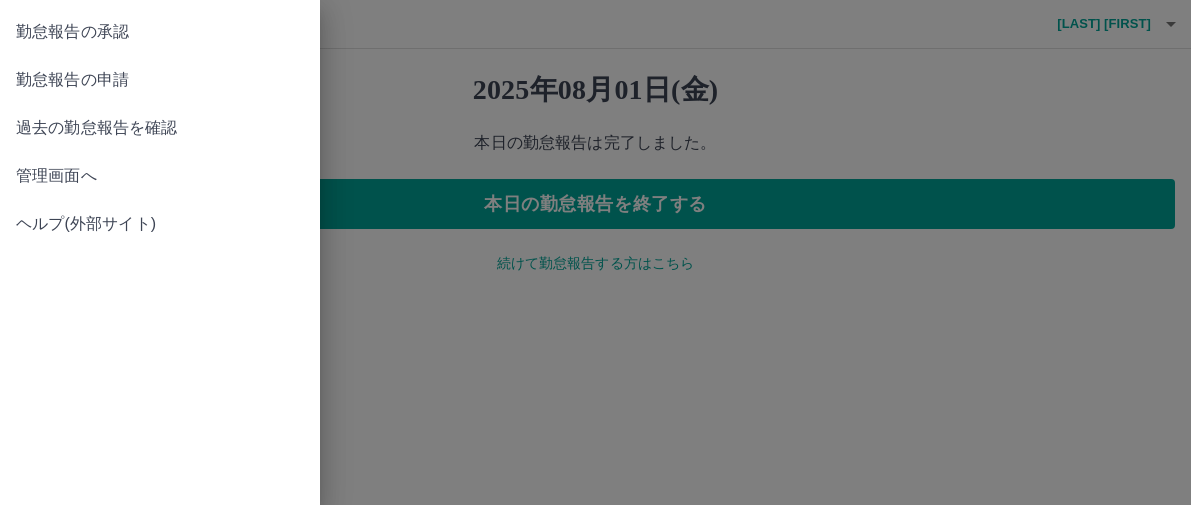 click on "勤怠報告の承認" at bounding box center [160, 32] 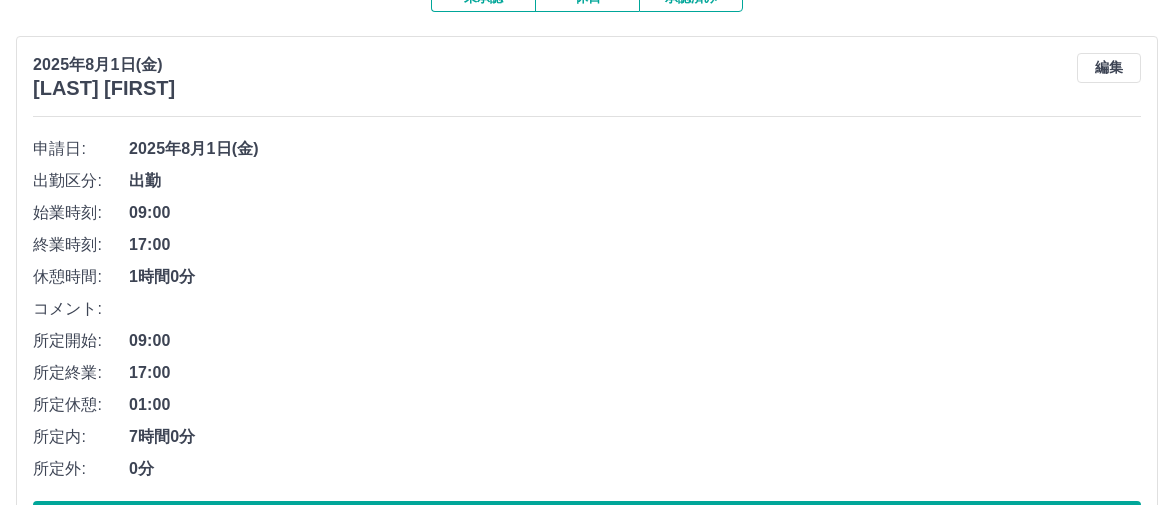 scroll, scrollTop: 289, scrollLeft: 0, axis: vertical 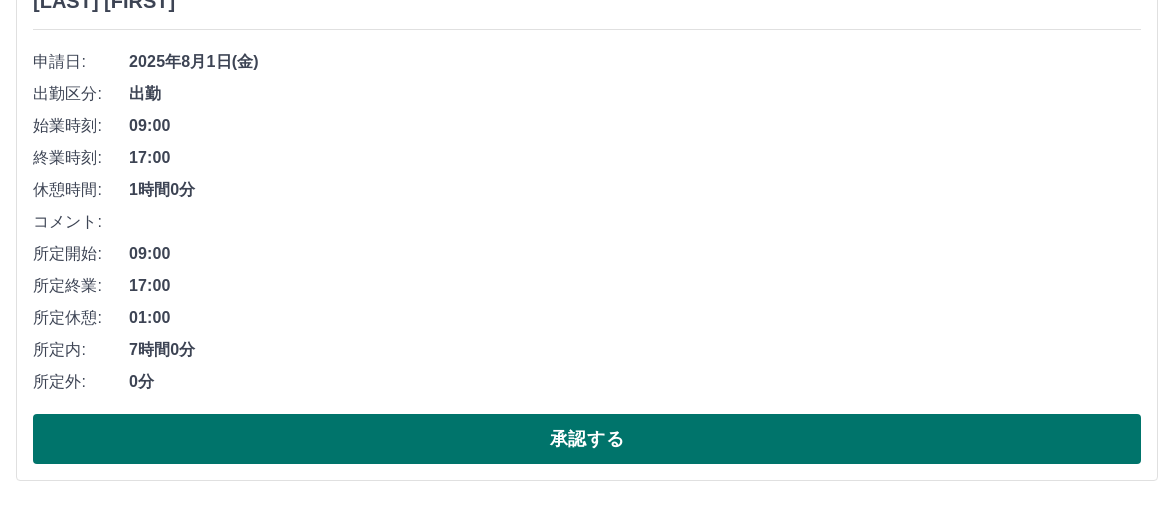 click on "承認する" at bounding box center (587, 439) 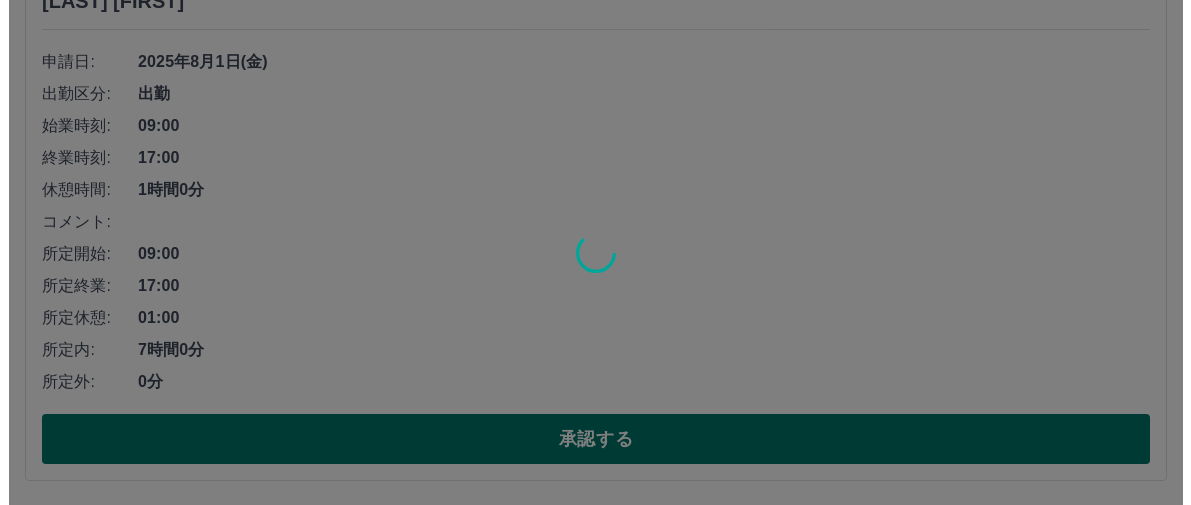 scroll, scrollTop: 0, scrollLeft: 0, axis: both 